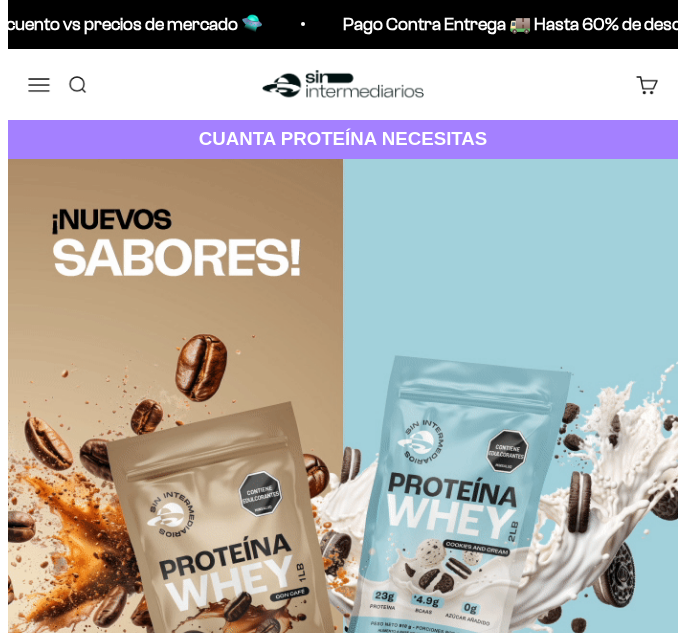 scroll, scrollTop: 0, scrollLeft: 0, axis: both 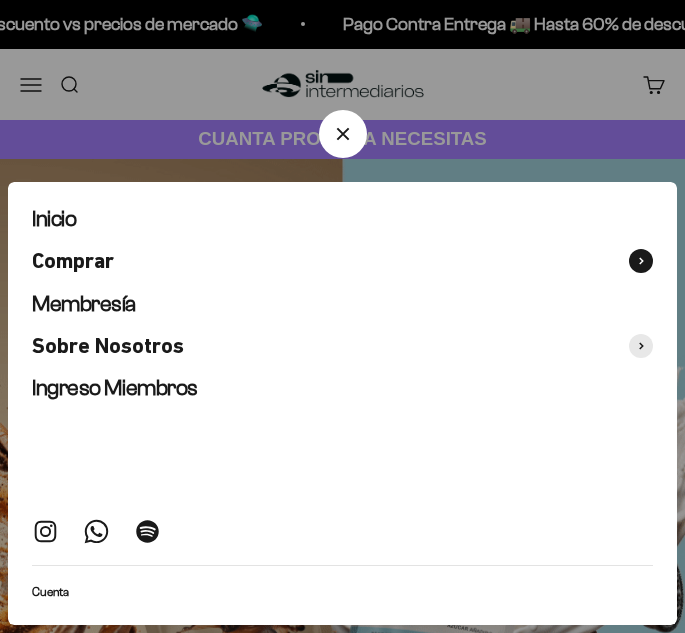 click at bounding box center [641, 261] 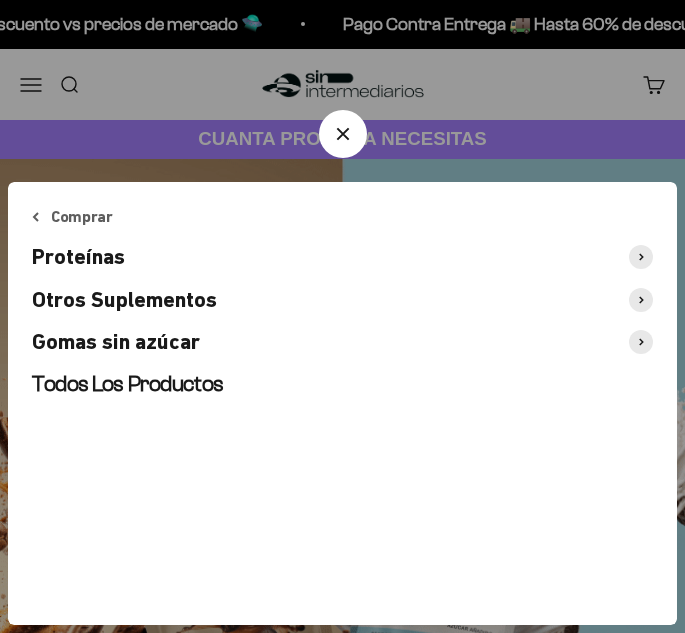 click at bounding box center [641, 257] 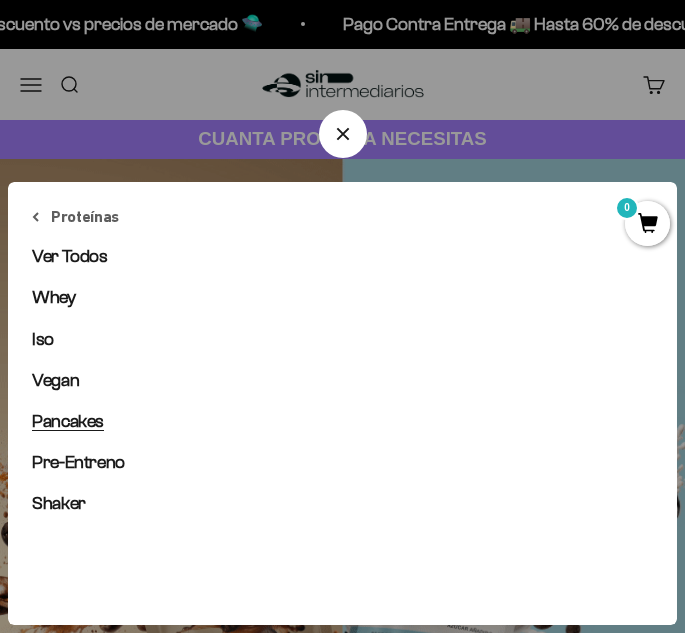 click on "Pancakes" at bounding box center (68, 421) 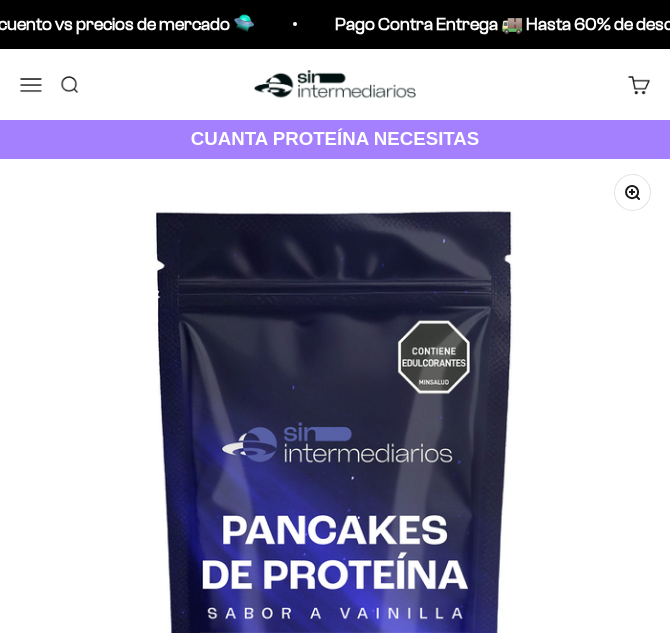 scroll, scrollTop: 133, scrollLeft: 0, axis: vertical 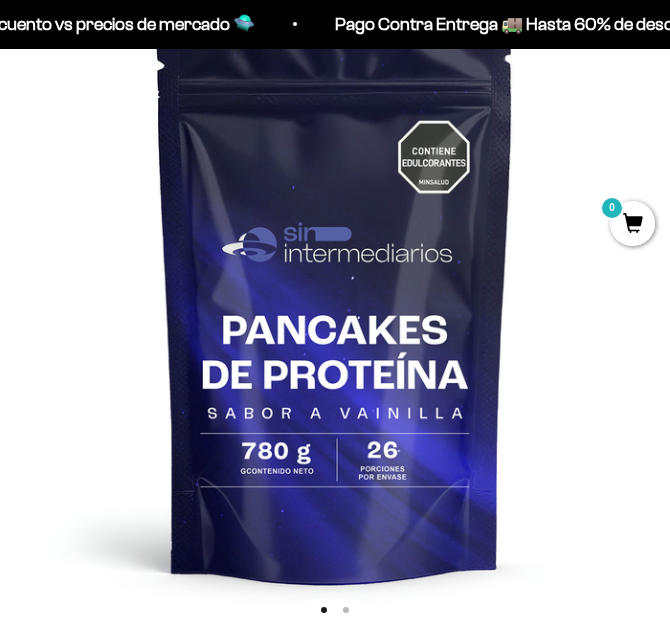 click at bounding box center (335, 294) 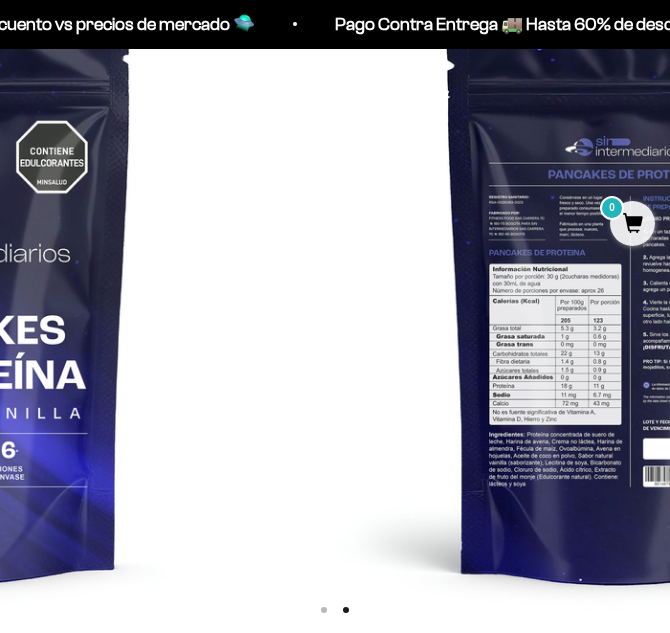 scroll, scrollTop: 0, scrollLeft: 672, axis: horizontal 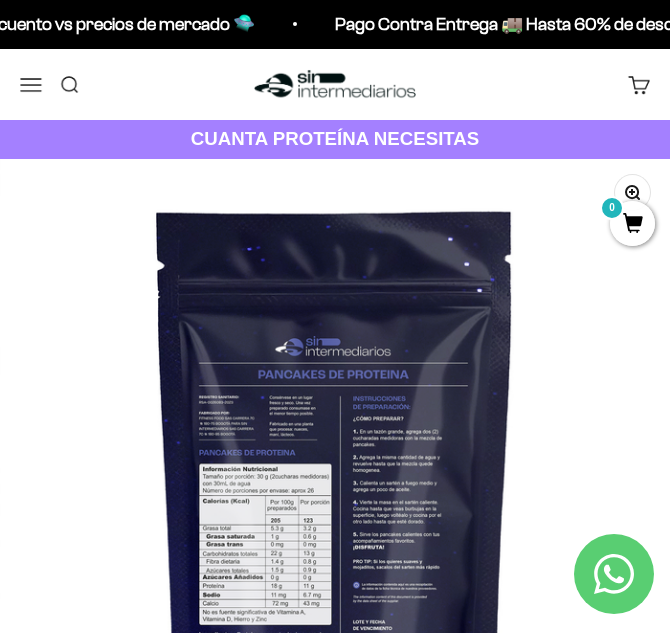 click on "Menú" at bounding box center [31, 84] 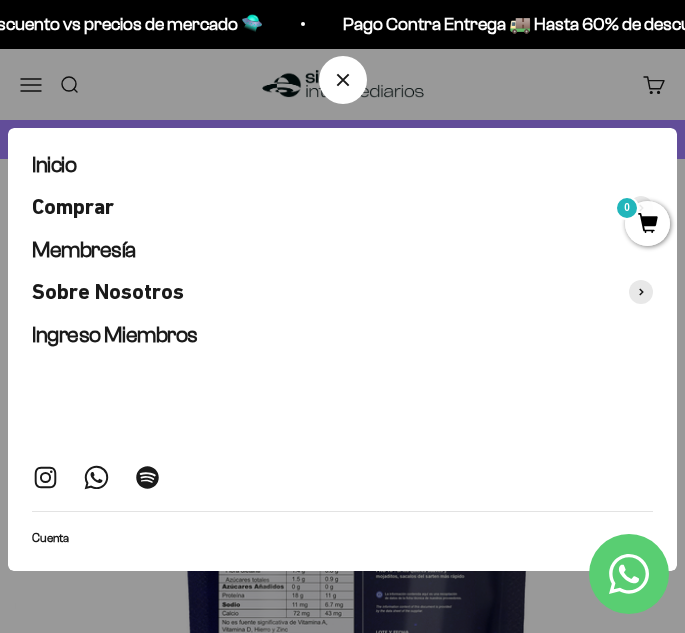 scroll, scrollTop: 0, scrollLeft: 687, axis: horizontal 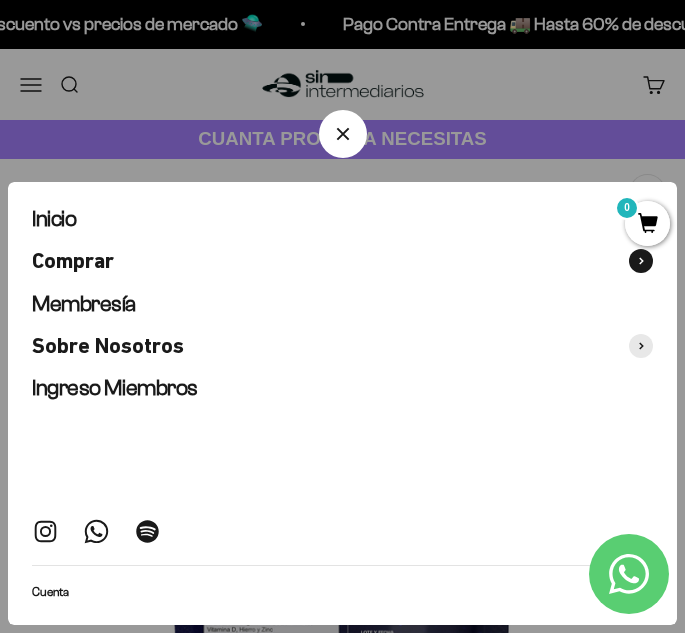 click at bounding box center (641, 261) 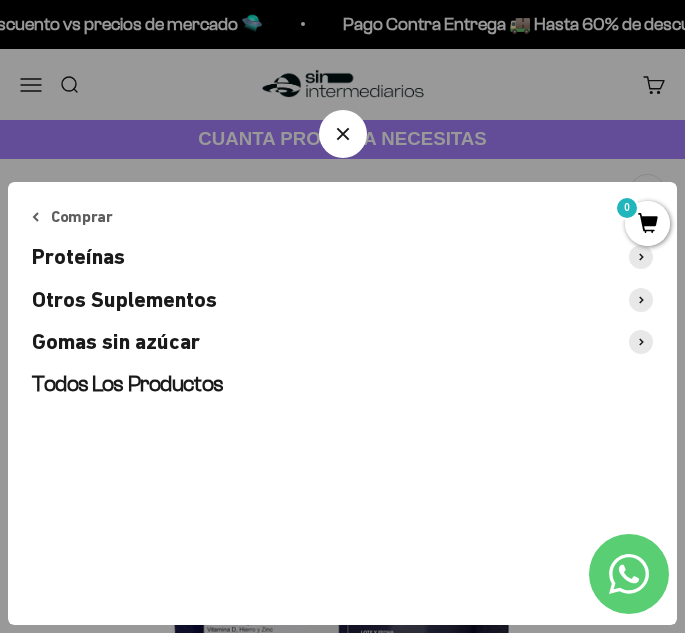click 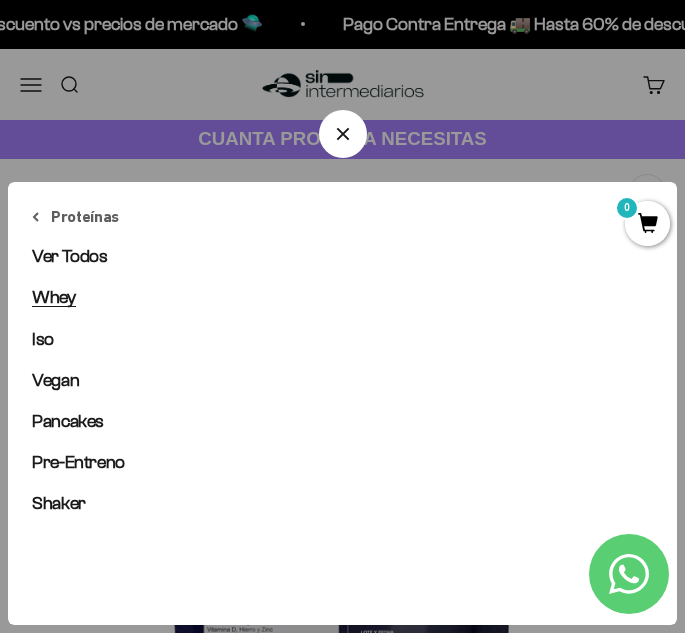 click on "Whey" at bounding box center (54, 297) 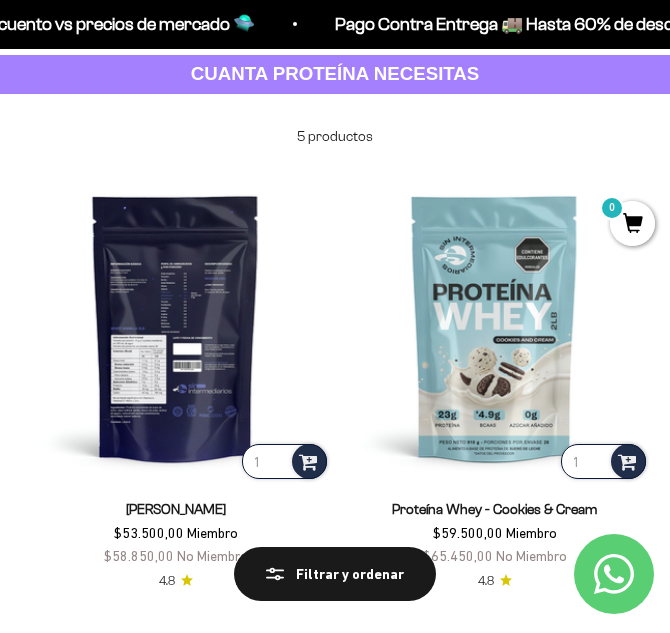 scroll, scrollTop: 100, scrollLeft: 0, axis: vertical 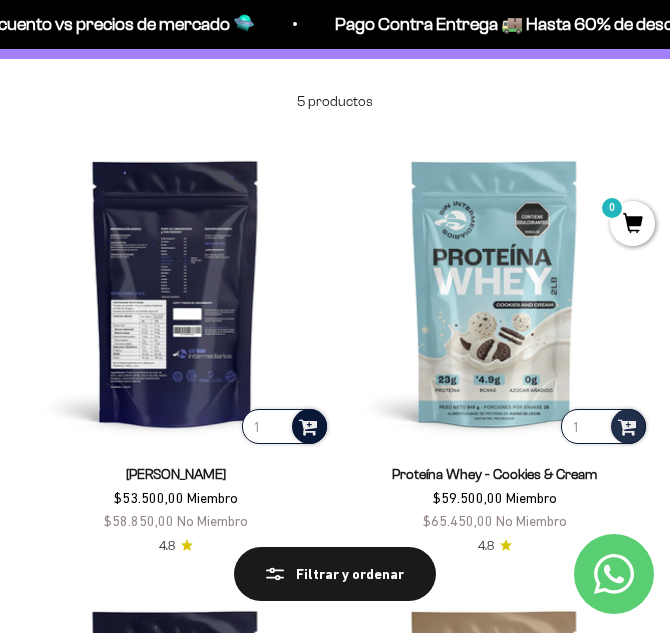 click at bounding box center [308, 425] 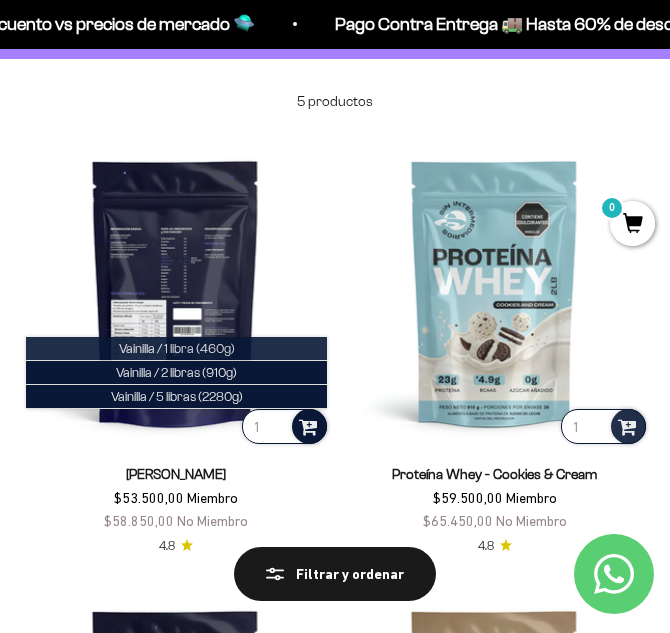 click on "Vainilla / 1 libra (460g)" at bounding box center (176, 349) 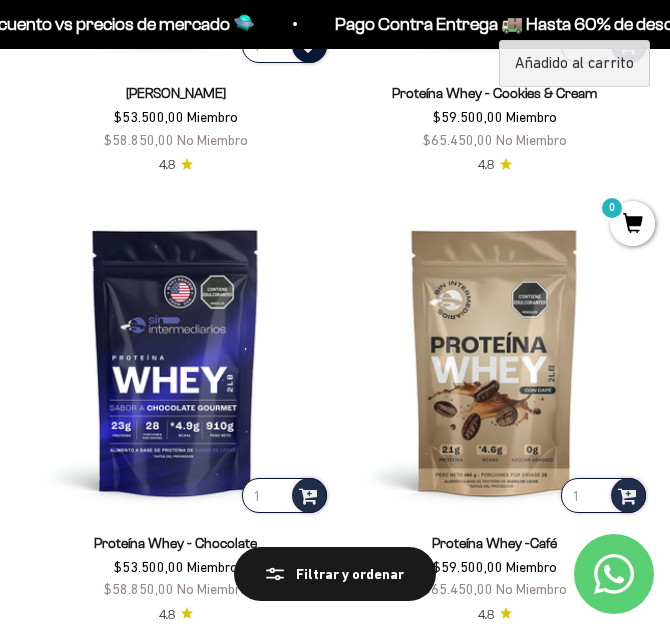 scroll, scrollTop: 500, scrollLeft: 0, axis: vertical 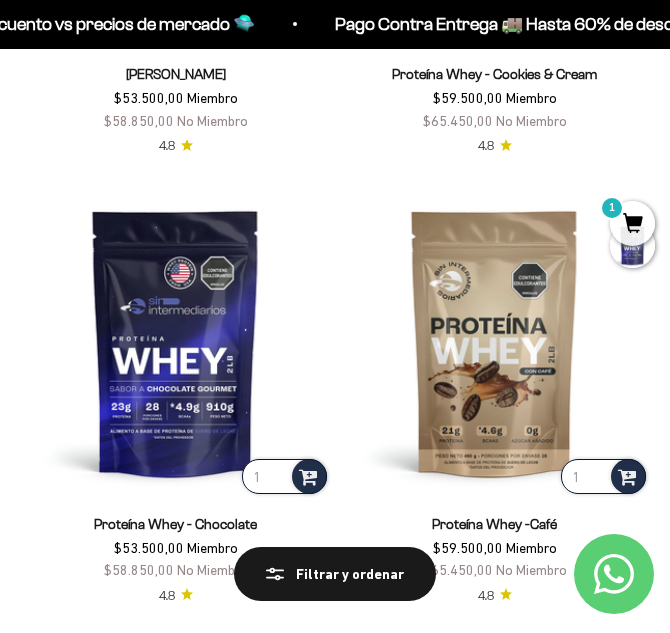 click on "1" at bounding box center [632, 223] 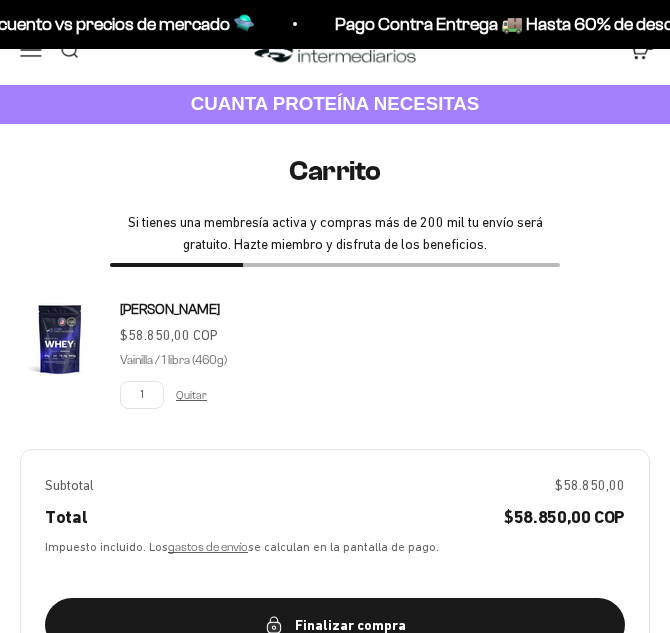 scroll, scrollTop: 0, scrollLeft: 0, axis: both 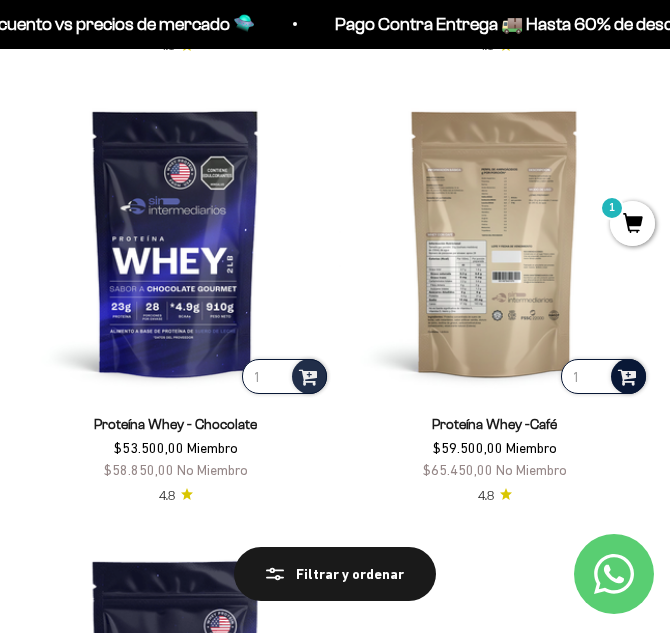 click at bounding box center [627, 375] 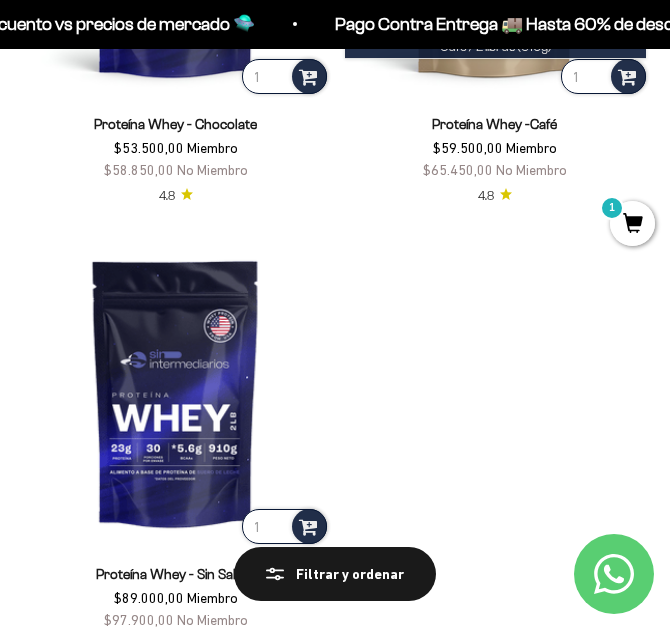 scroll, scrollTop: 600, scrollLeft: 0, axis: vertical 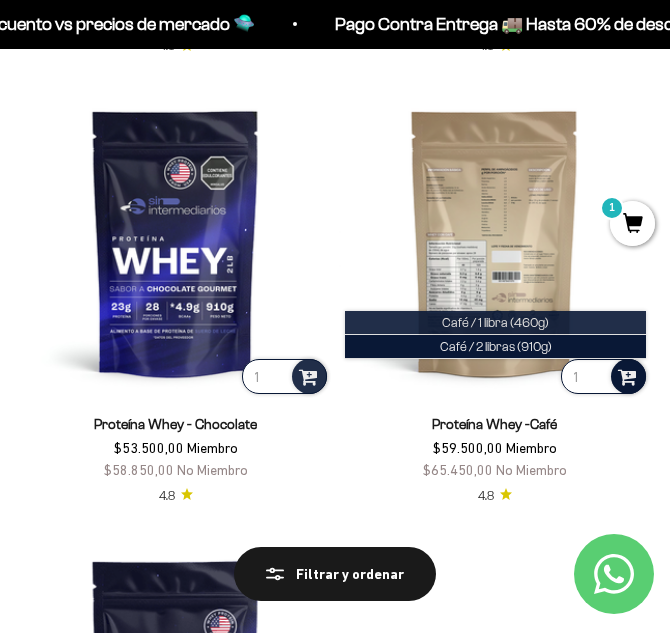 click on "Café / 1 libra (460g)" at bounding box center [495, 322] 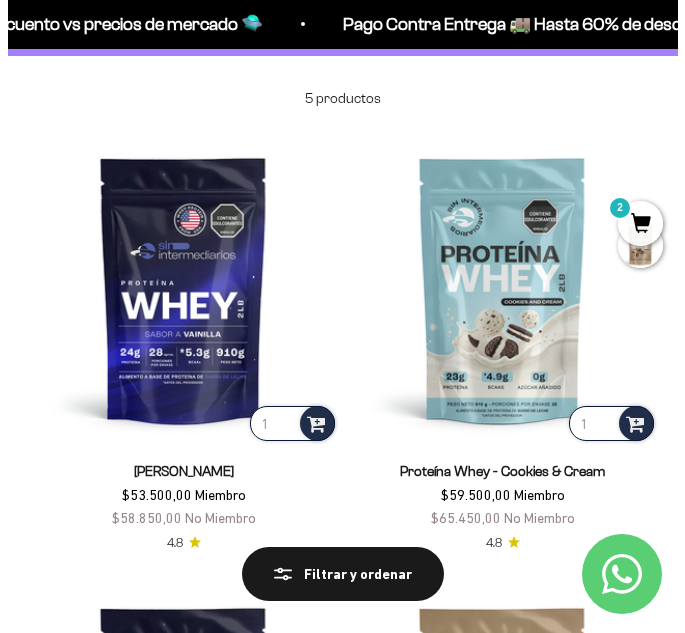 scroll, scrollTop: 0, scrollLeft: 0, axis: both 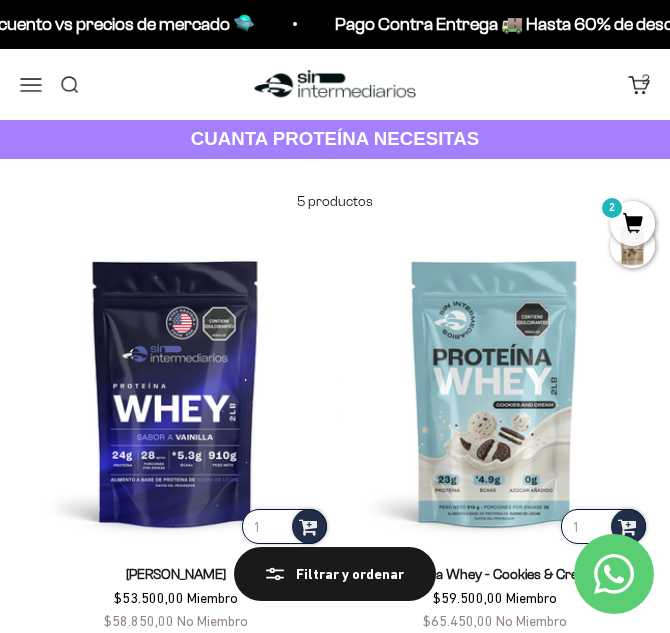 click on "Carrito
2" at bounding box center (639, 84) 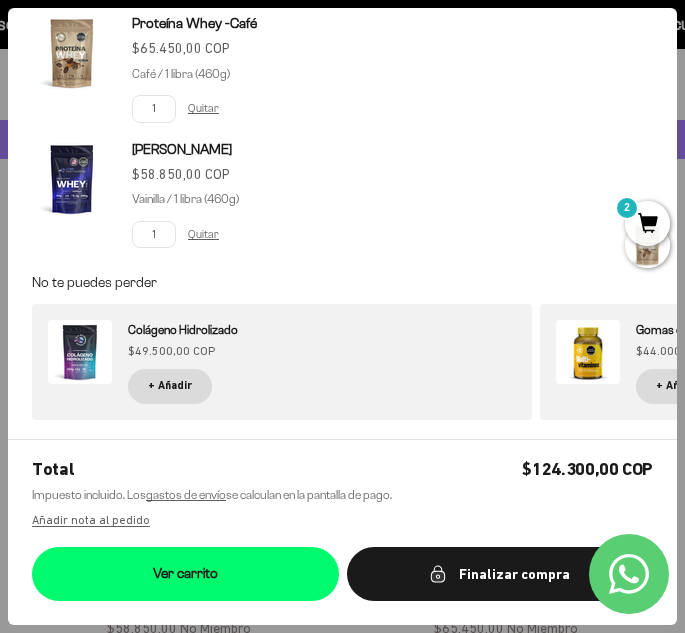 scroll, scrollTop: 130, scrollLeft: 0, axis: vertical 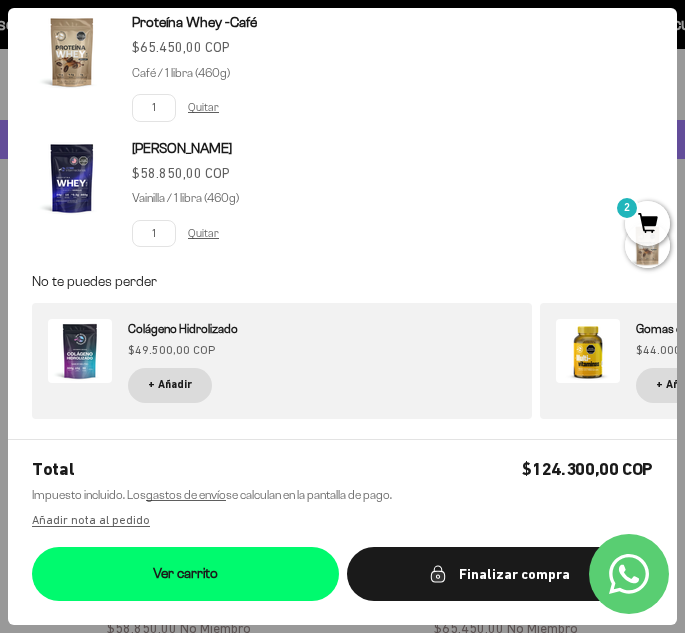 drag, startPoint x: 605, startPoint y: 387, endPoint x: 376, endPoint y: 453, distance: 238.32121 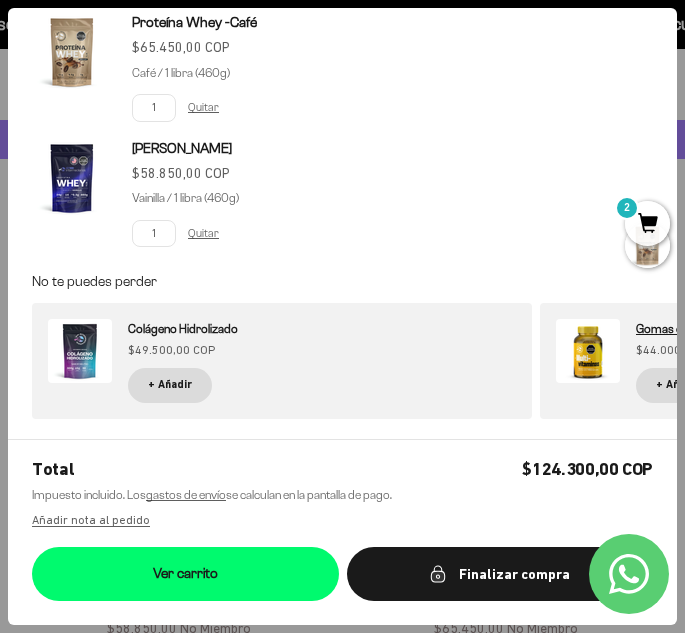 click on "Gomas con Multivitamínicos y Minerales" at bounding box center (737, 328) 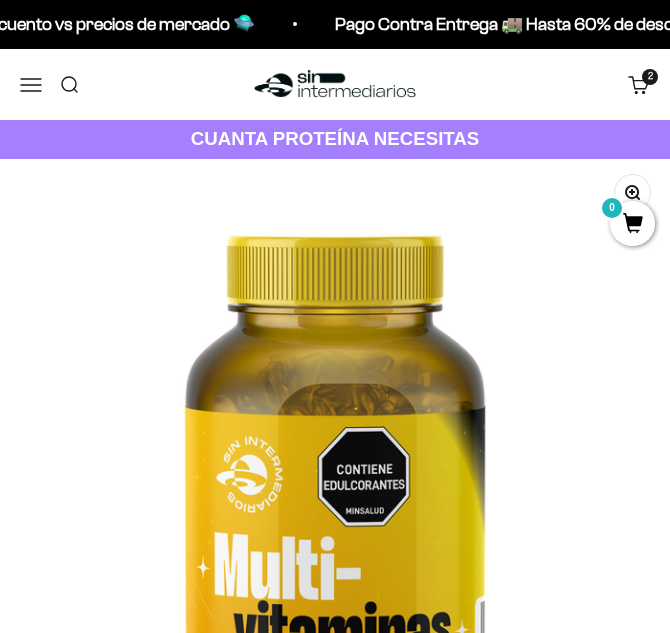 scroll, scrollTop: 500, scrollLeft: 0, axis: vertical 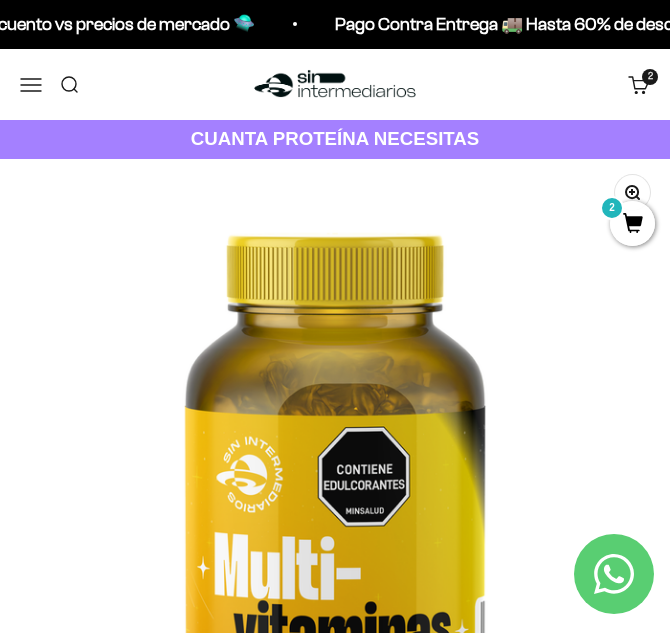 click on "Carrito
2 artículos
2" at bounding box center [639, 84] 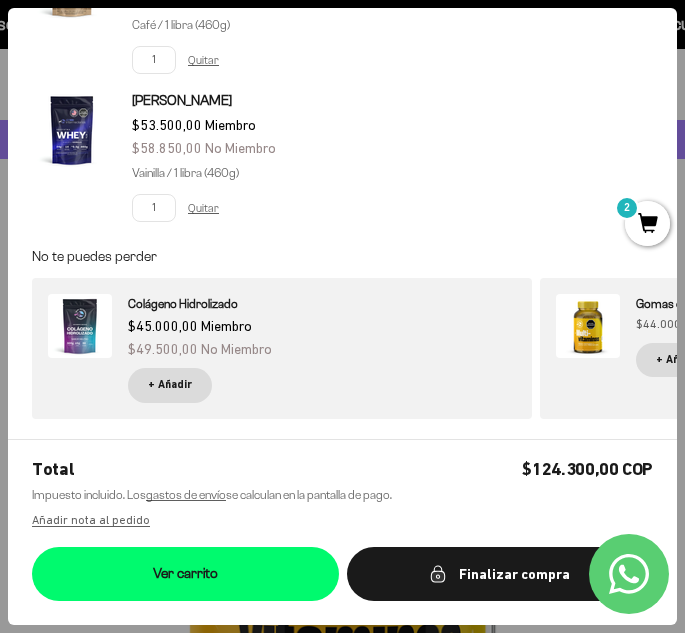 scroll, scrollTop: 0, scrollLeft: 0, axis: both 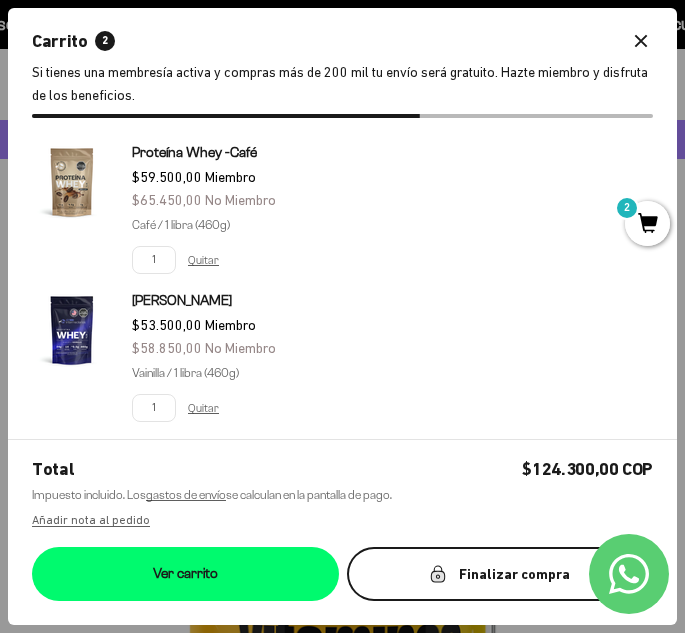 click 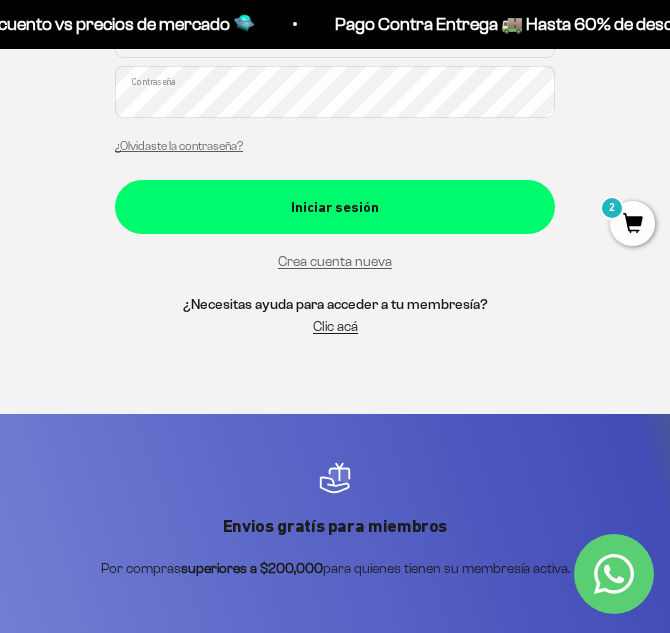 scroll, scrollTop: 493, scrollLeft: 0, axis: vertical 